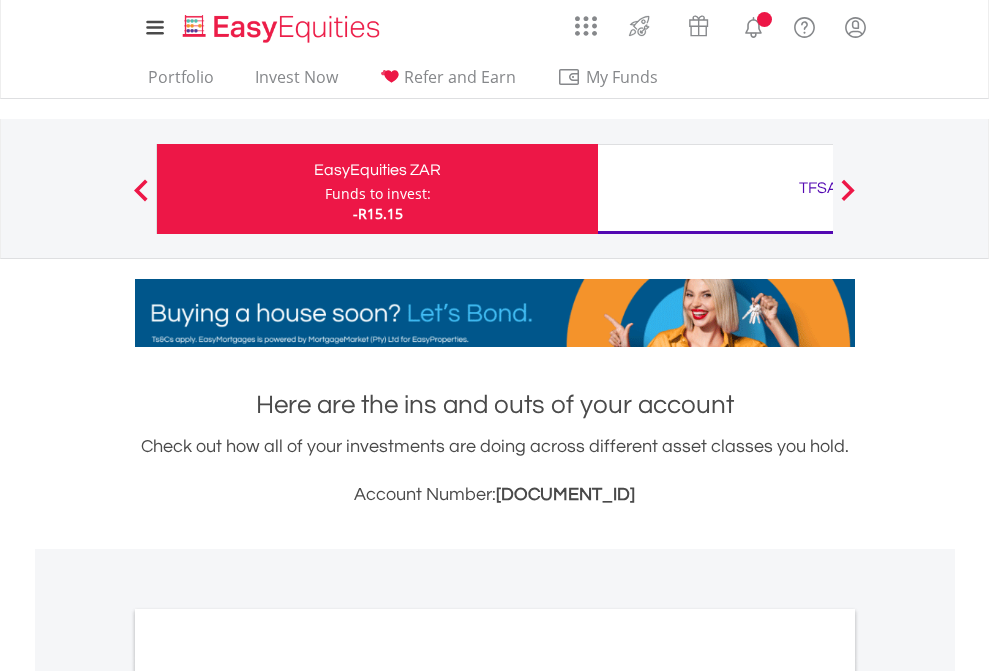 scroll, scrollTop: 0, scrollLeft: 0, axis: both 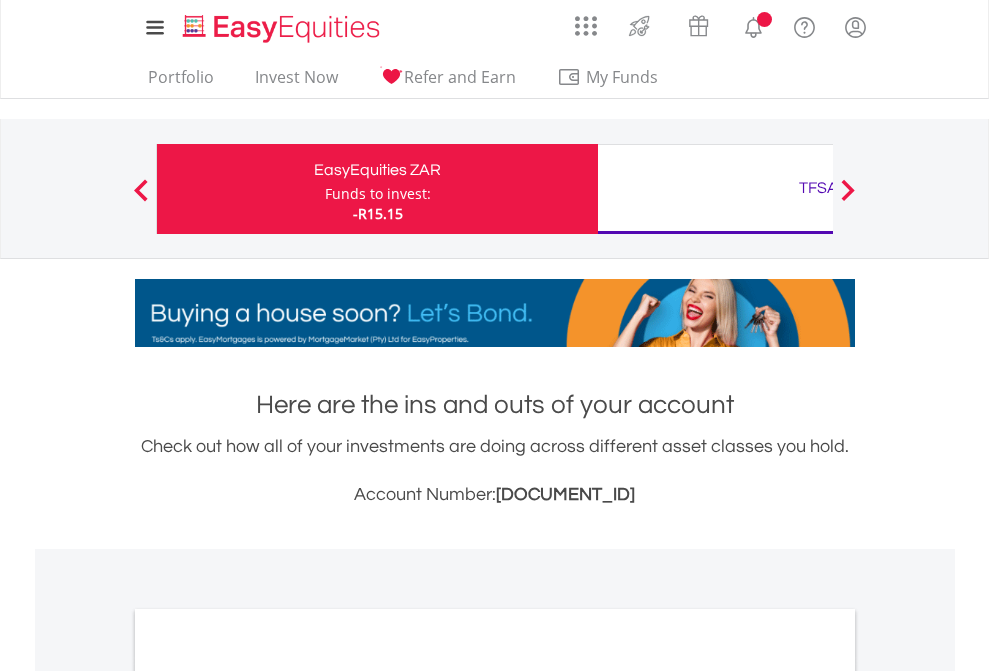 click on "Funds to invest:" at bounding box center [378, 194] 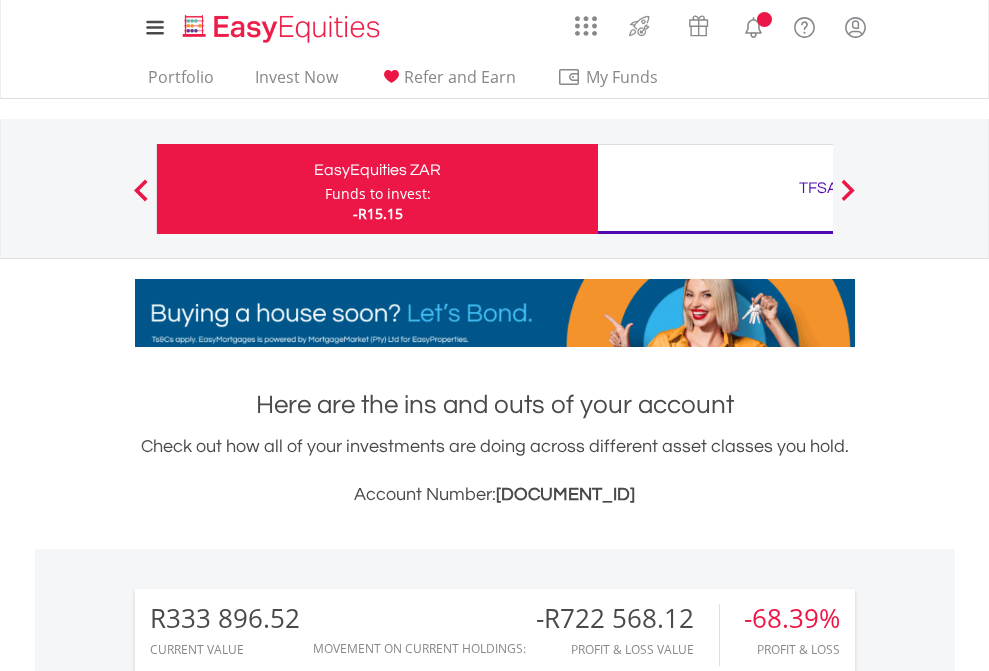 scroll, scrollTop: 999808, scrollLeft: 999687, axis: both 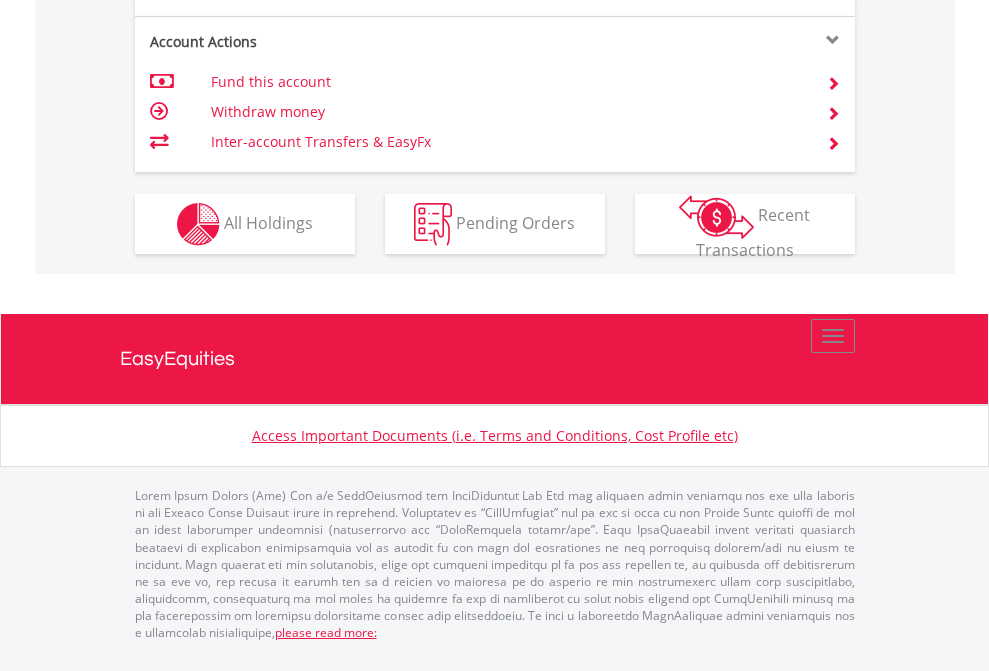 click on "Investment types" at bounding box center (706, -337) 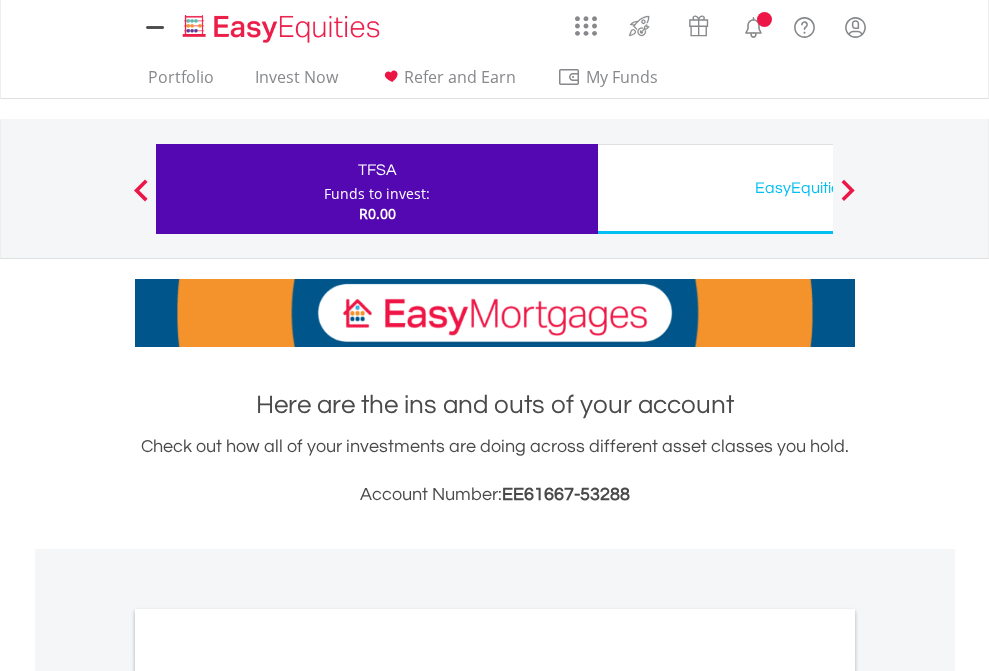 scroll, scrollTop: 0, scrollLeft: 0, axis: both 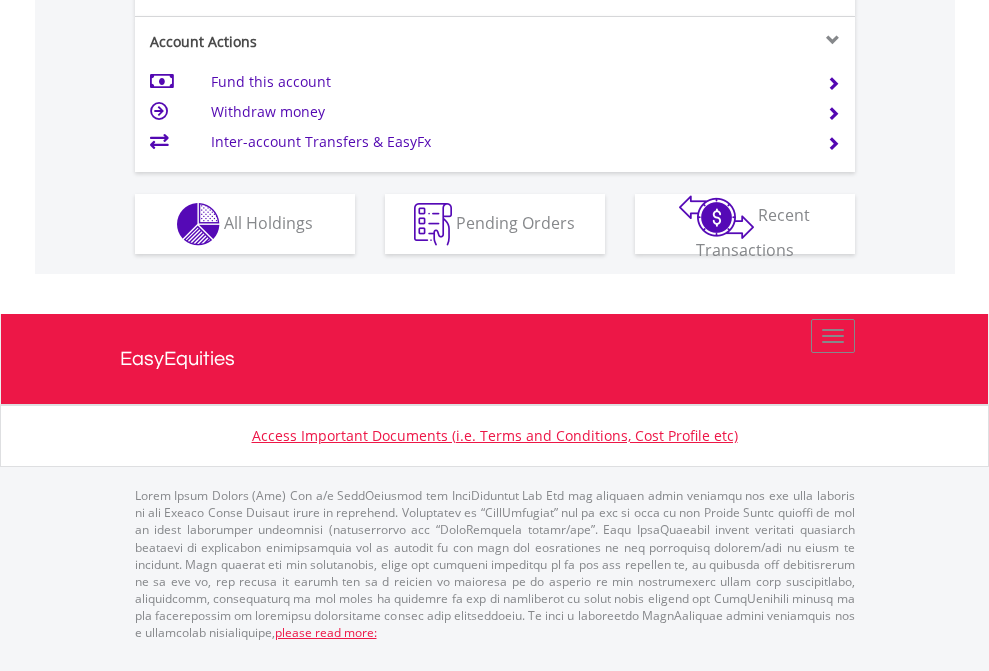 click on "Investment types" at bounding box center (706, -337) 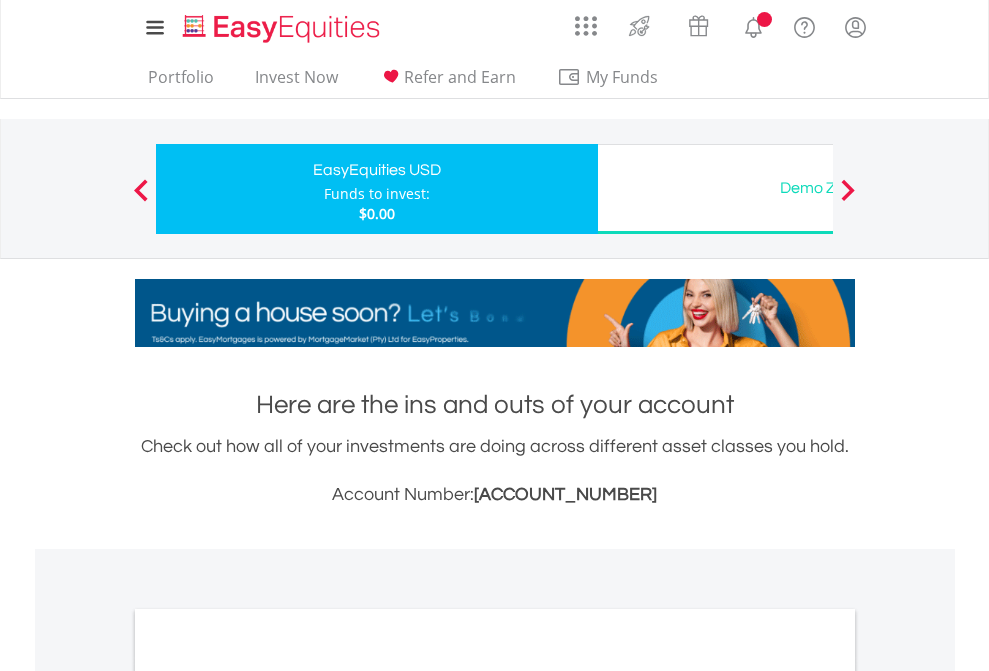 scroll, scrollTop: 0, scrollLeft: 0, axis: both 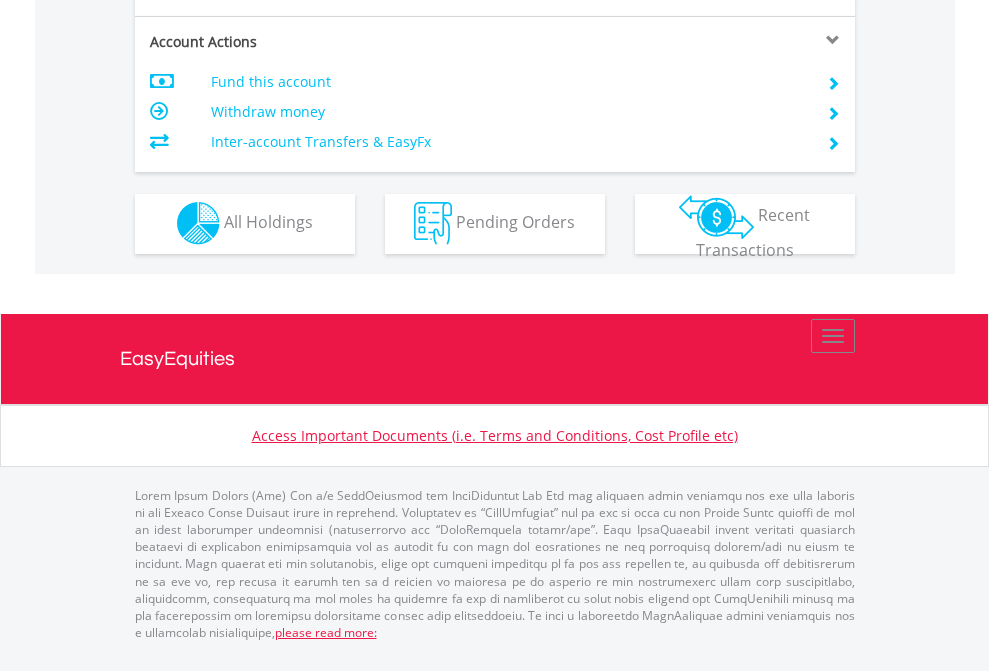 click on "Investment types" at bounding box center [706, -353] 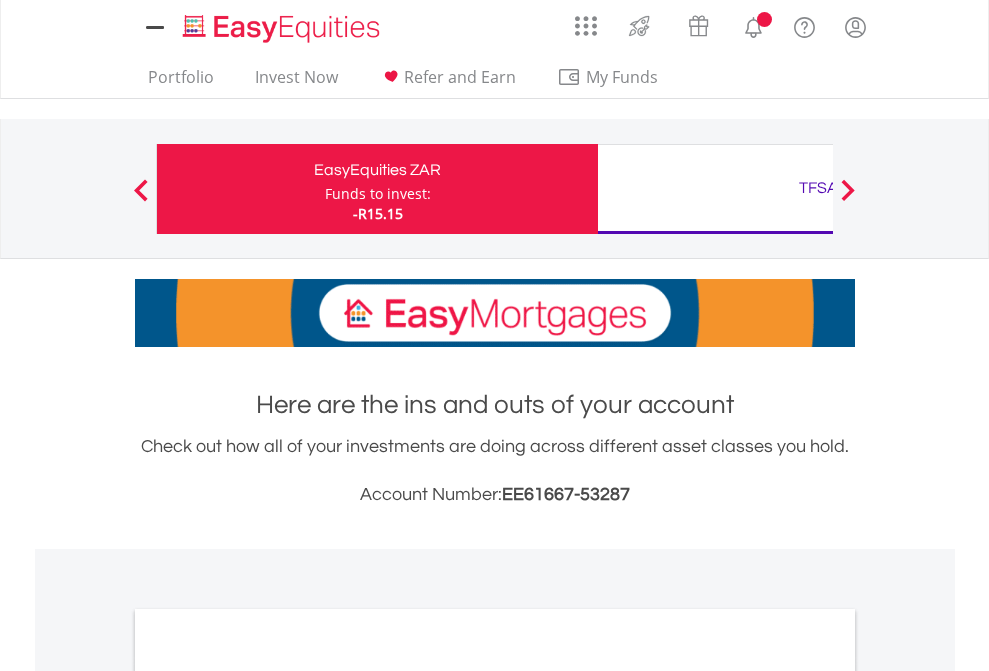 scroll, scrollTop: 0, scrollLeft: 0, axis: both 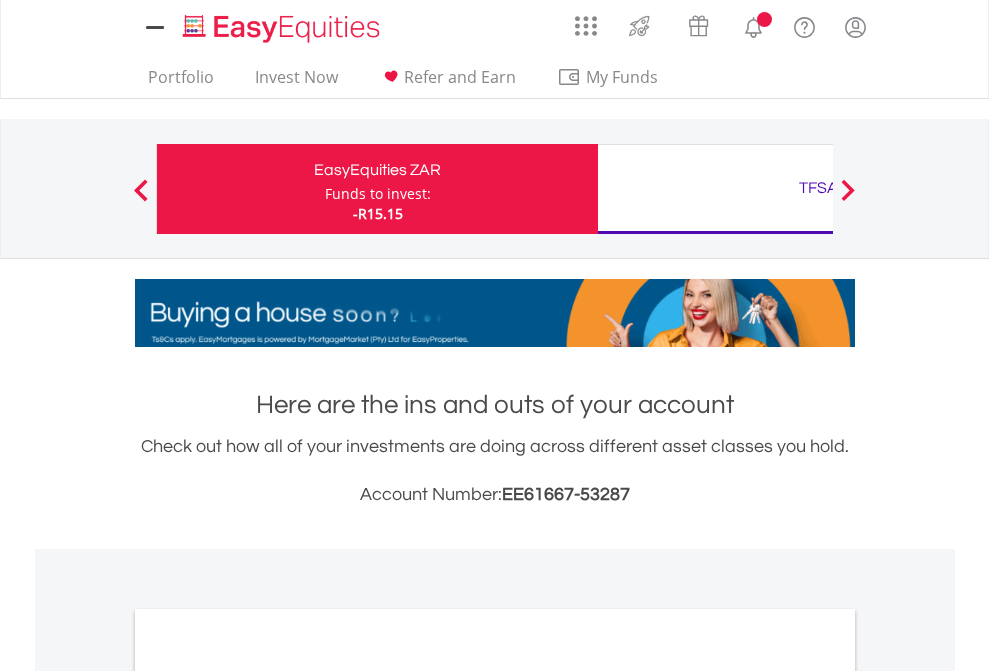 click on "All Holdings" at bounding box center (268, 1096) 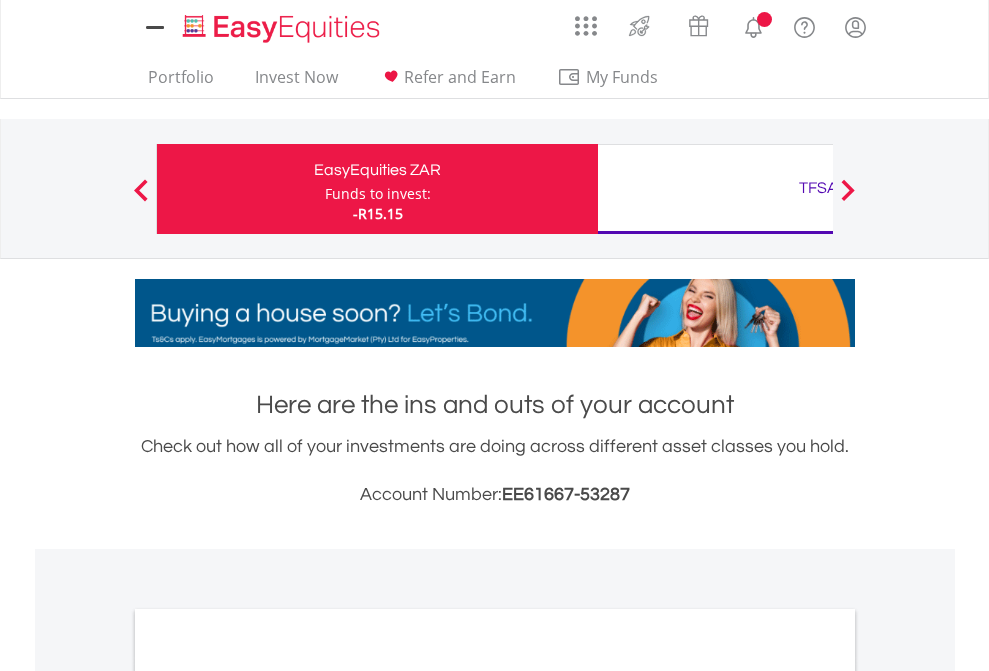 scroll, scrollTop: 1202, scrollLeft: 0, axis: vertical 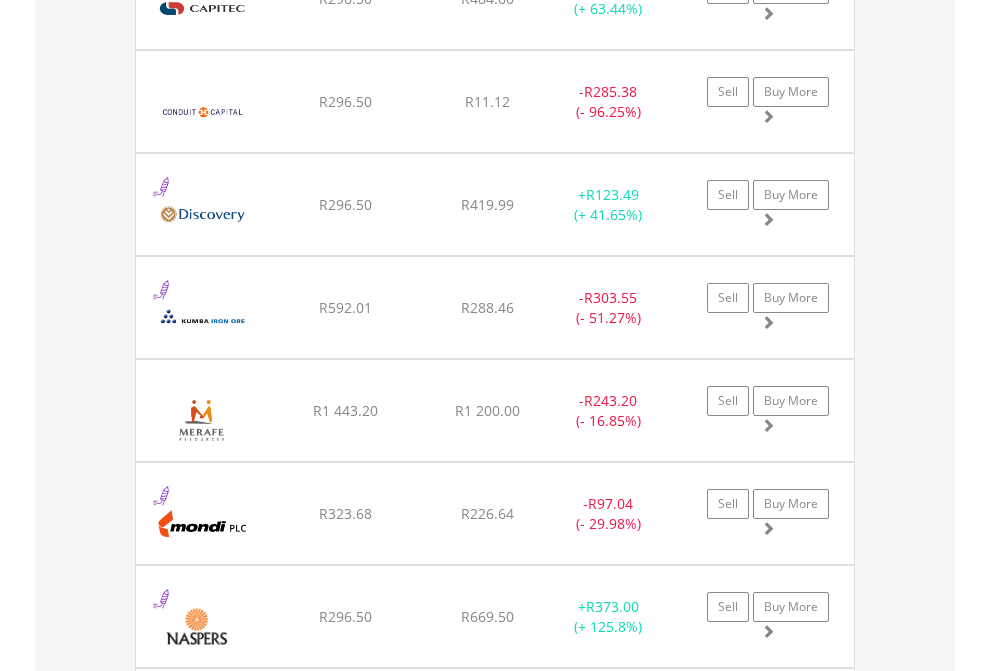 click on "TFSA" at bounding box center [818, -2156] 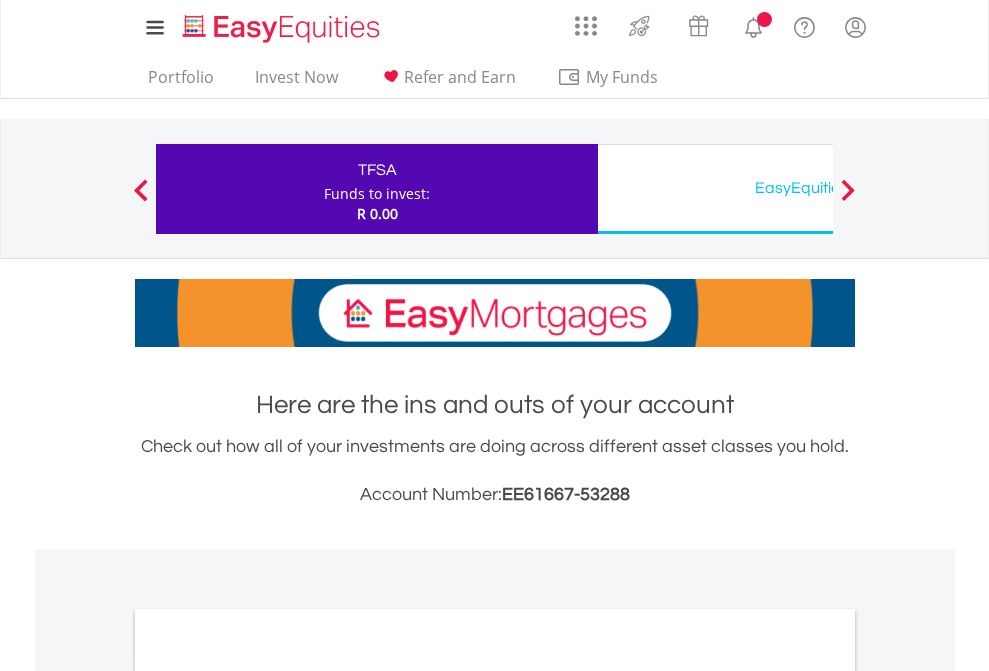 scroll, scrollTop: 1202, scrollLeft: 0, axis: vertical 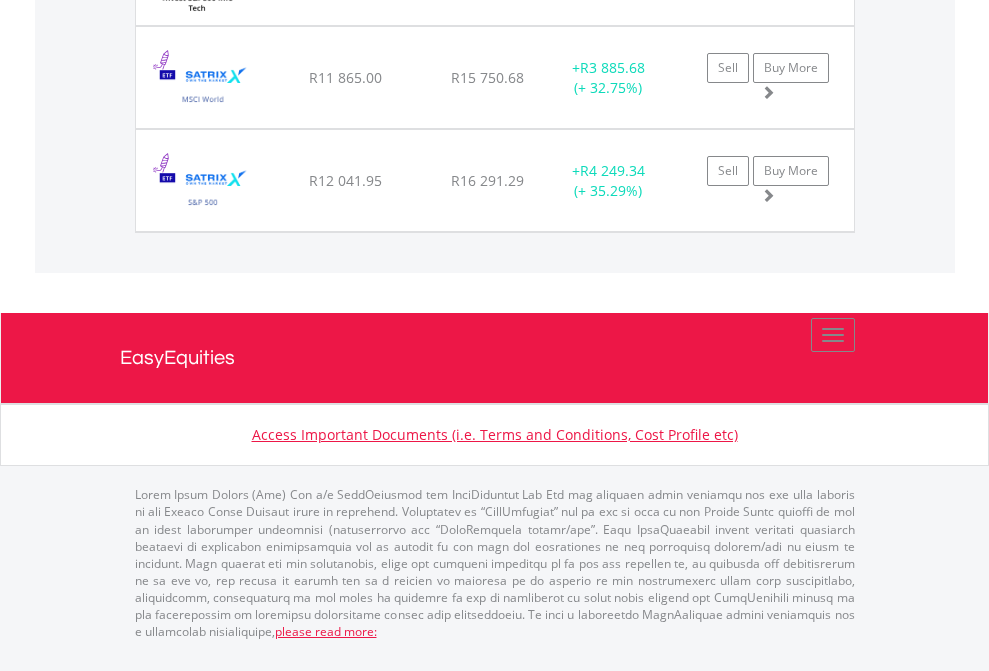 click on "EasyEquities USD" at bounding box center [818, -1545] 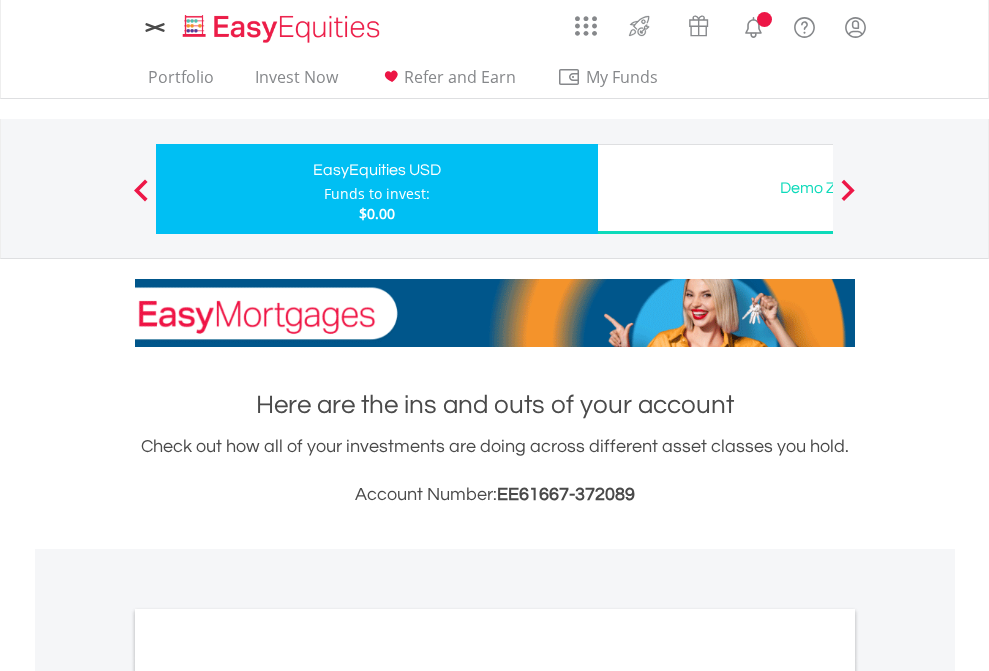 scroll, scrollTop: 0, scrollLeft: 0, axis: both 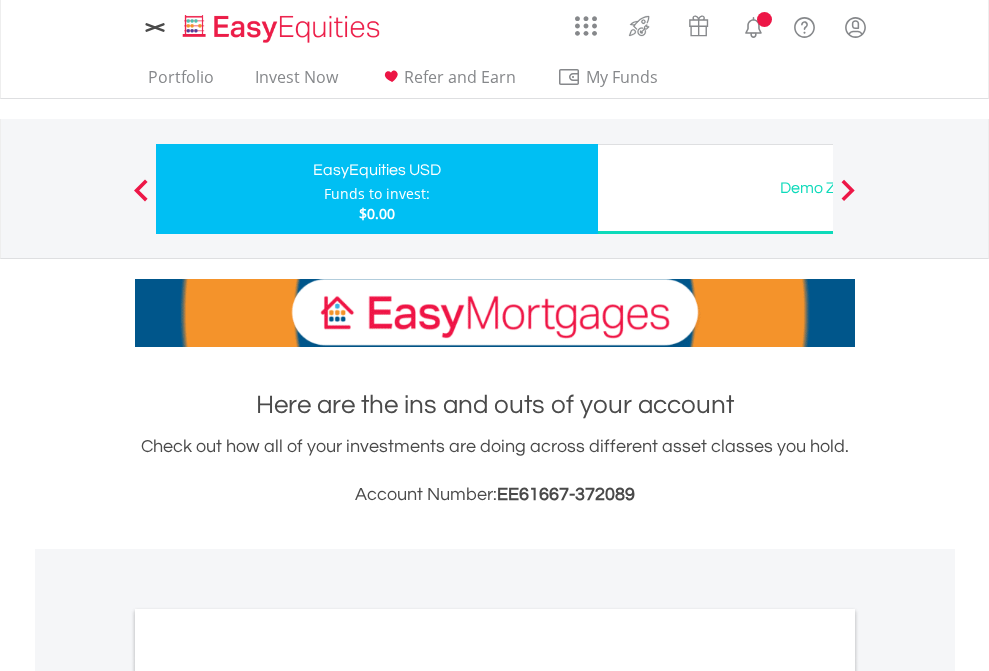 click on "All Holdings" at bounding box center (268, 1096) 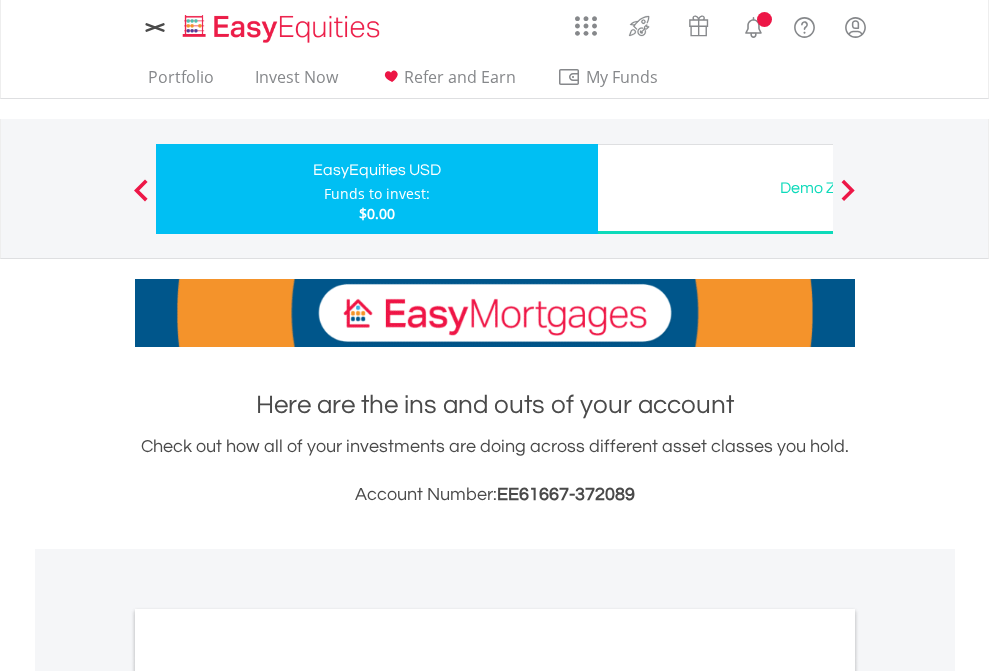 scroll, scrollTop: 1202, scrollLeft: 0, axis: vertical 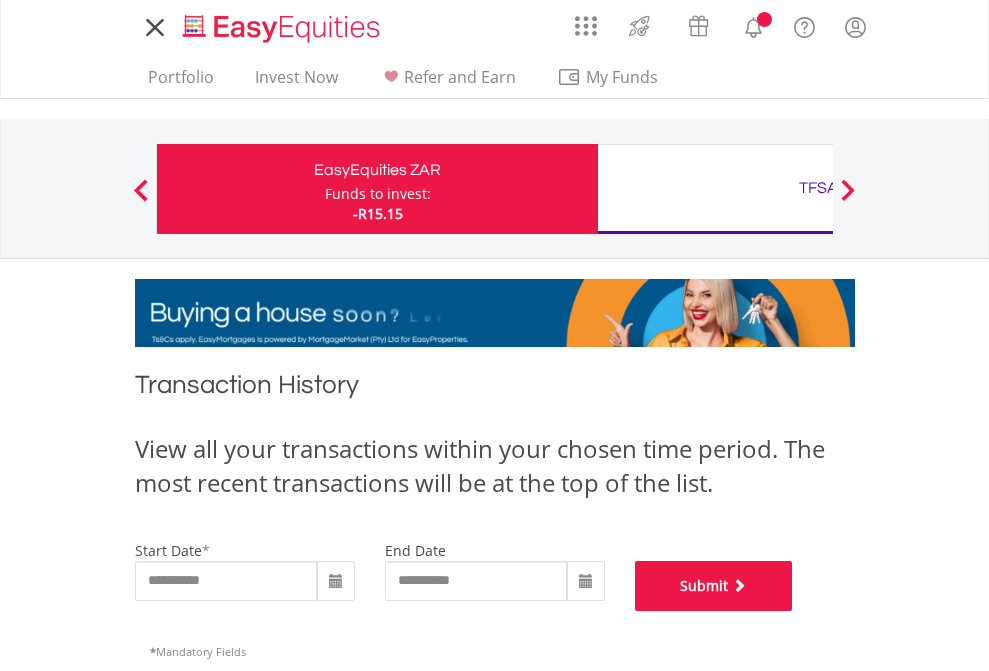 click on "Submit" at bounding box center [714, 586] 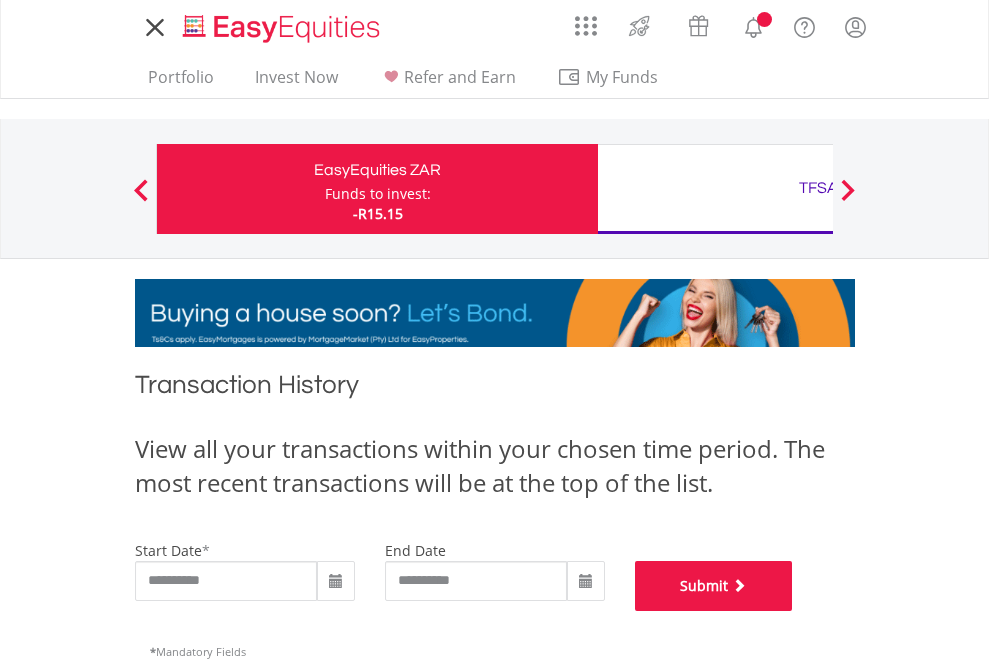 scroll, scrollTop: 811, scrollLeft: 0, axis: vertical 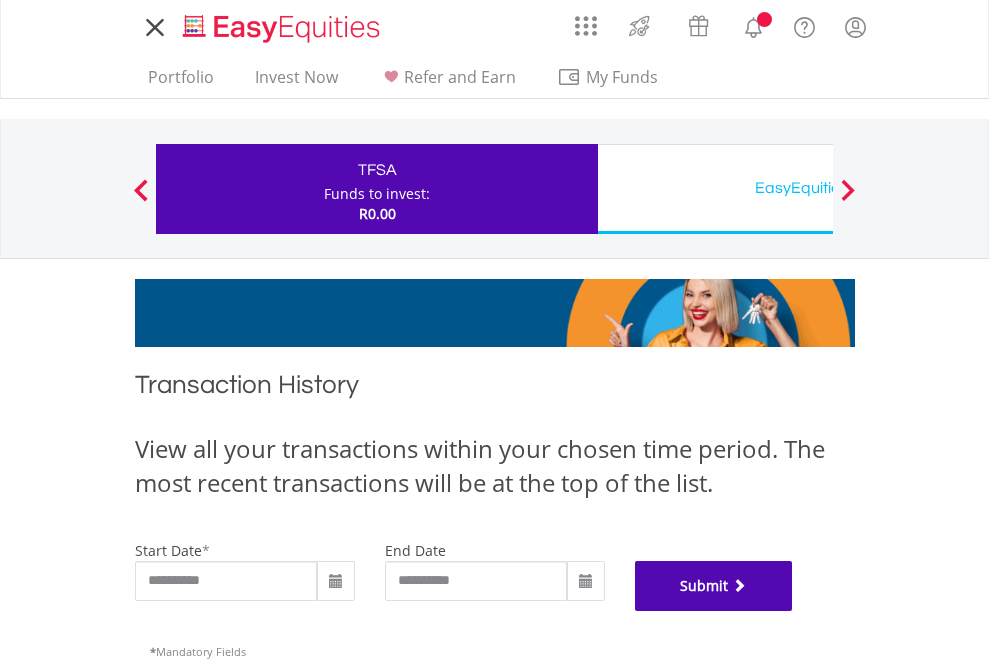 click on "Submit" at bounding box center (714, 586) 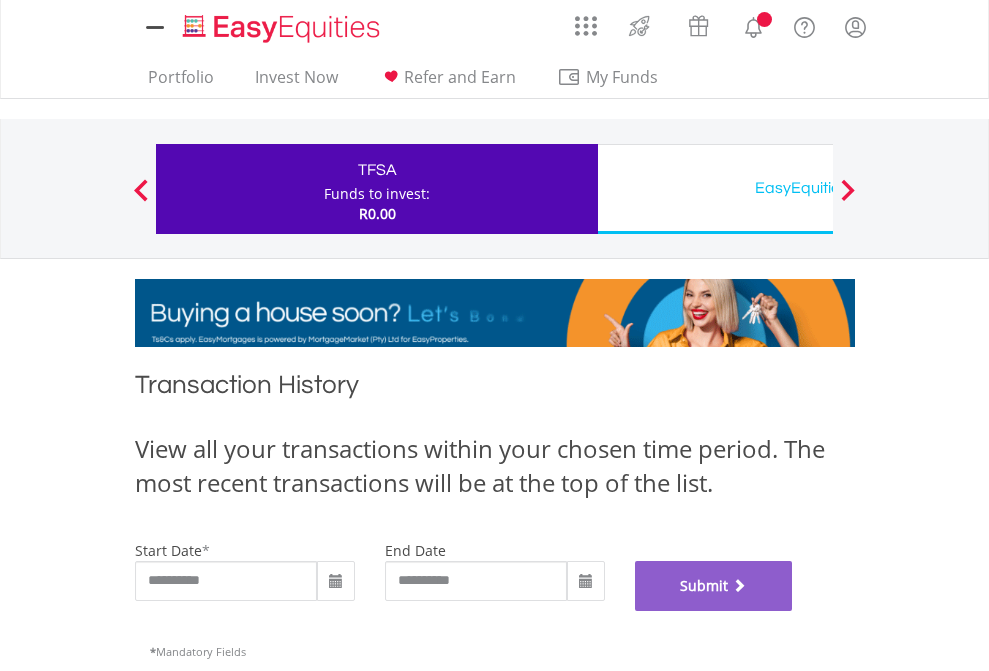 scroll, scrollTop: 811, scrollLeft: 0, axis: vertical 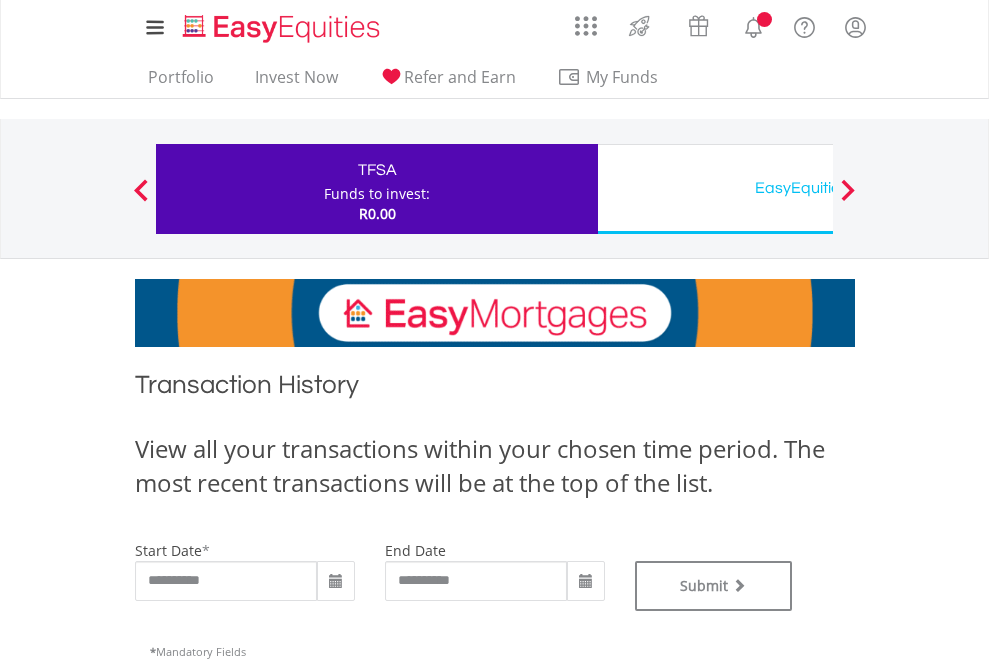 click on "EasyEquities USD" at bounding box center (818, 188) 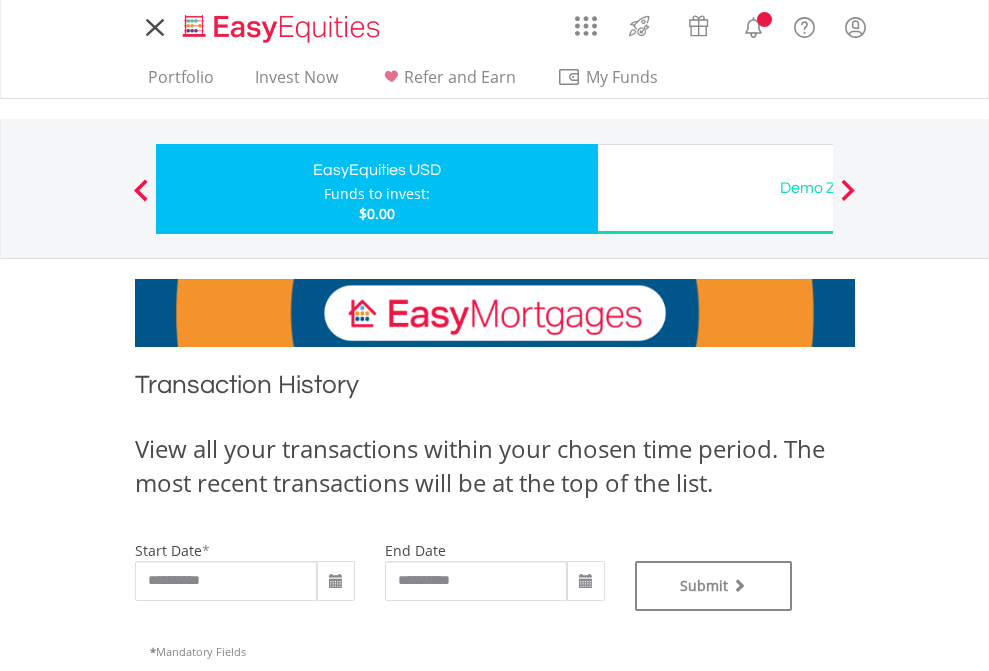 scroll, scrollTop: 0, scrollLeft: 0, axis: both 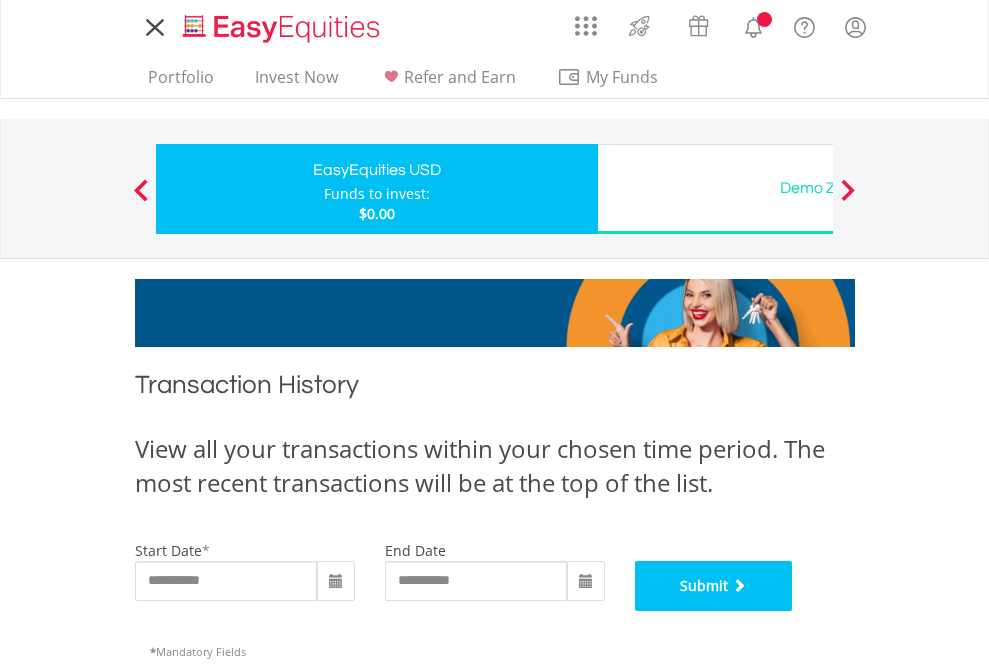 click on "Submit" at bounding box center [714, 586] 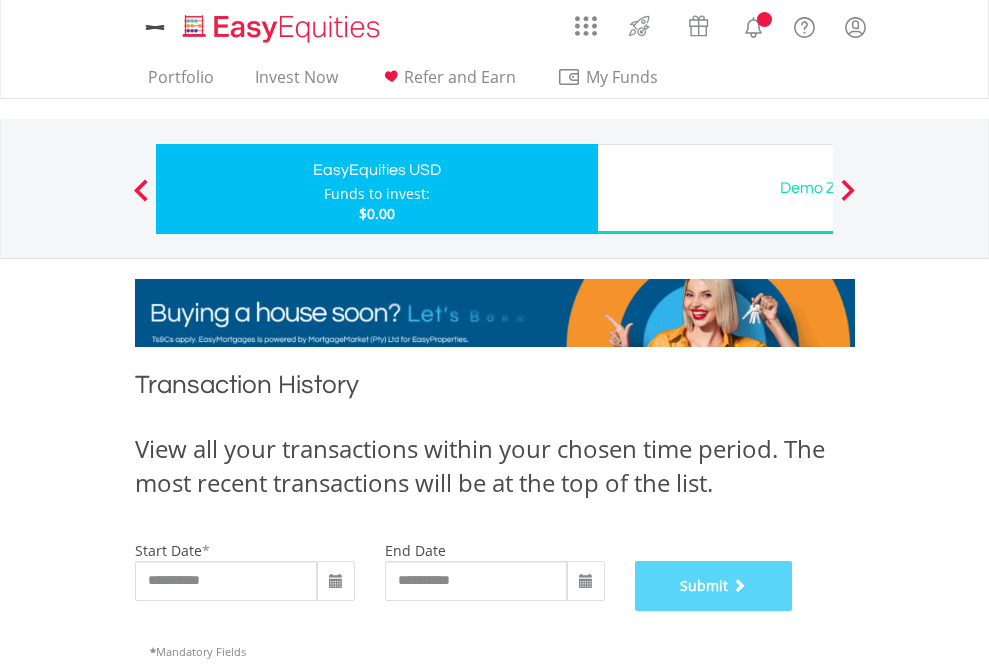 scroll, scrollTop: 811, scrollLeft: 0, axis: vertical 